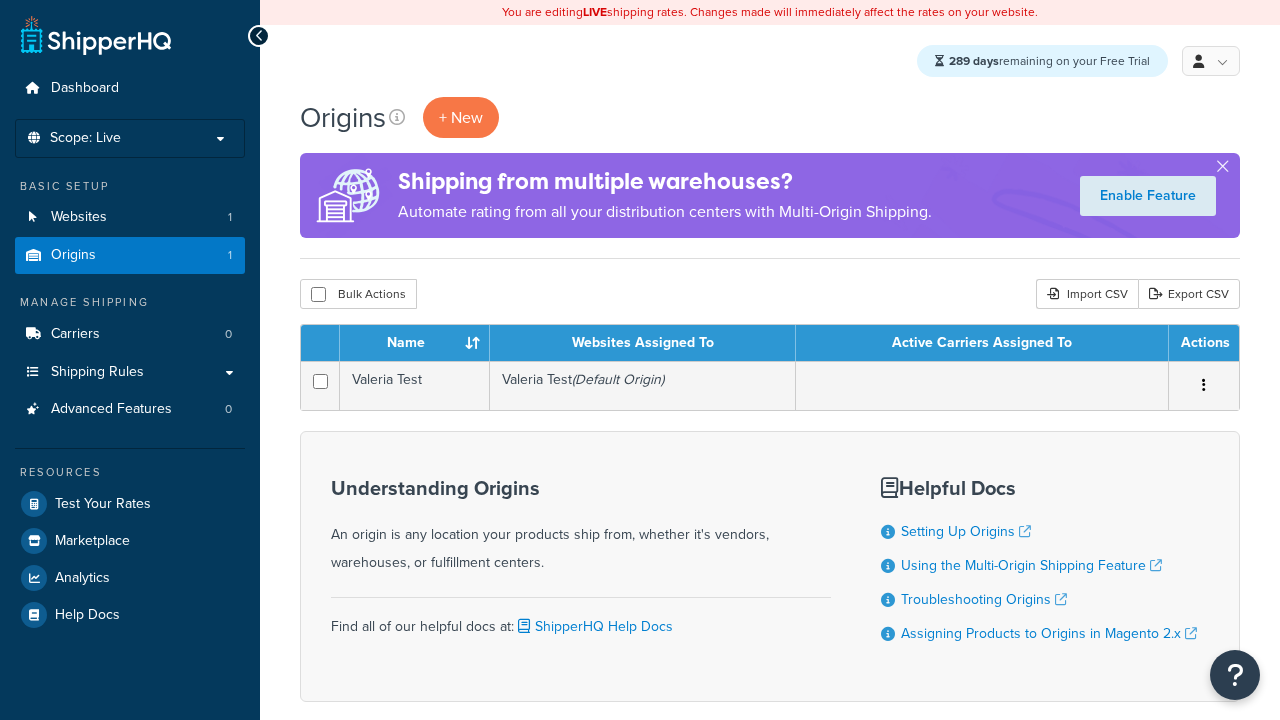 scroll, scrollTop: 0, scrollLeft: 0, axis: both 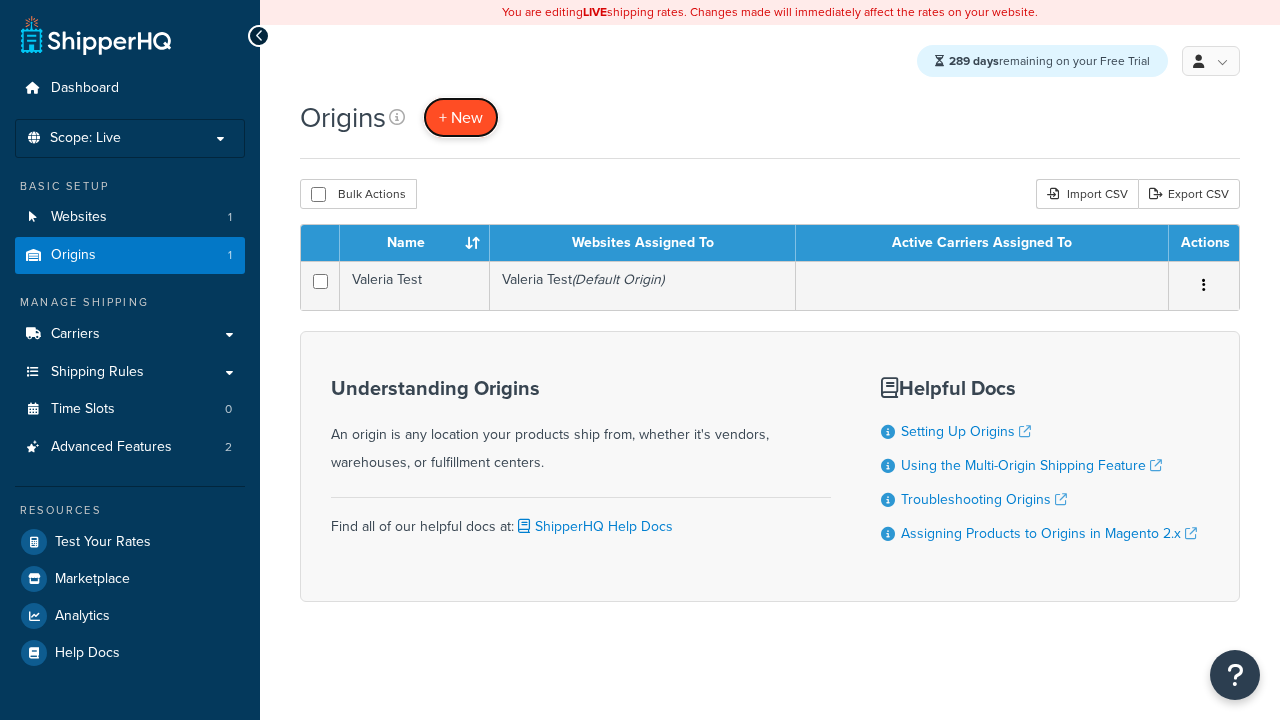 click on "+ New" at bounding box center (461, 117) 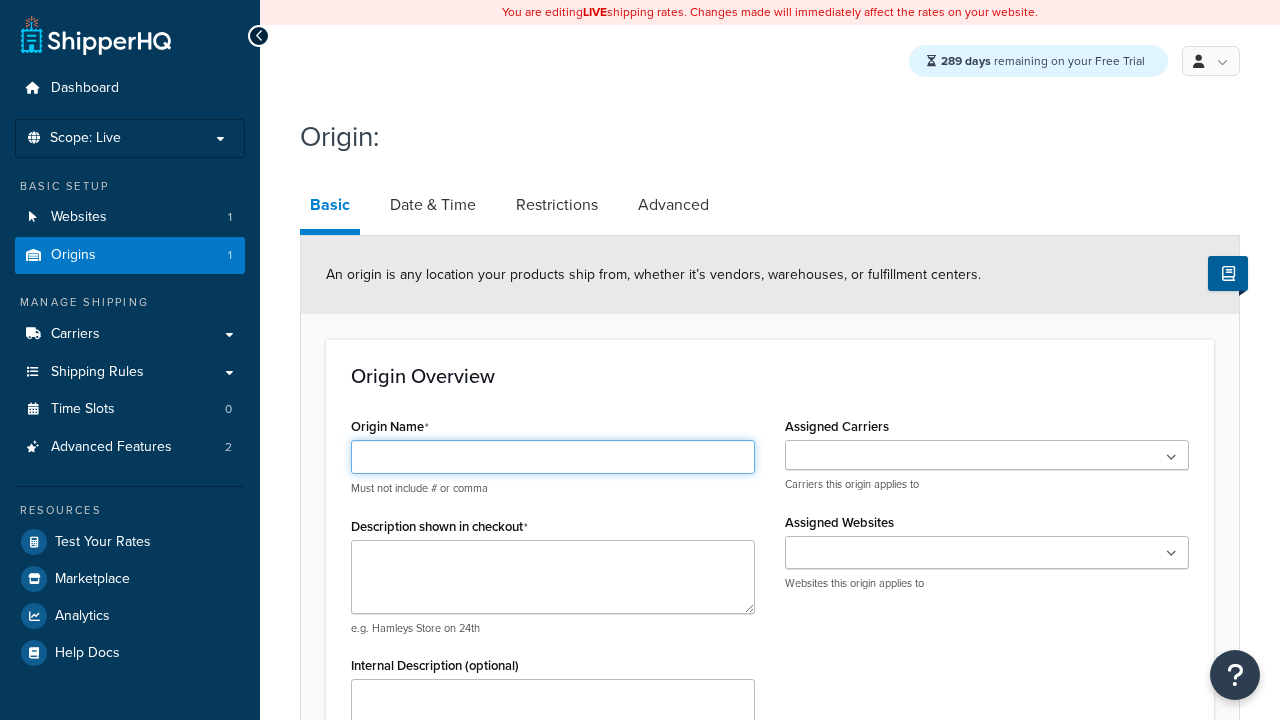 scroll, scrollTop: 0, scrollLeft: 0, axis: both 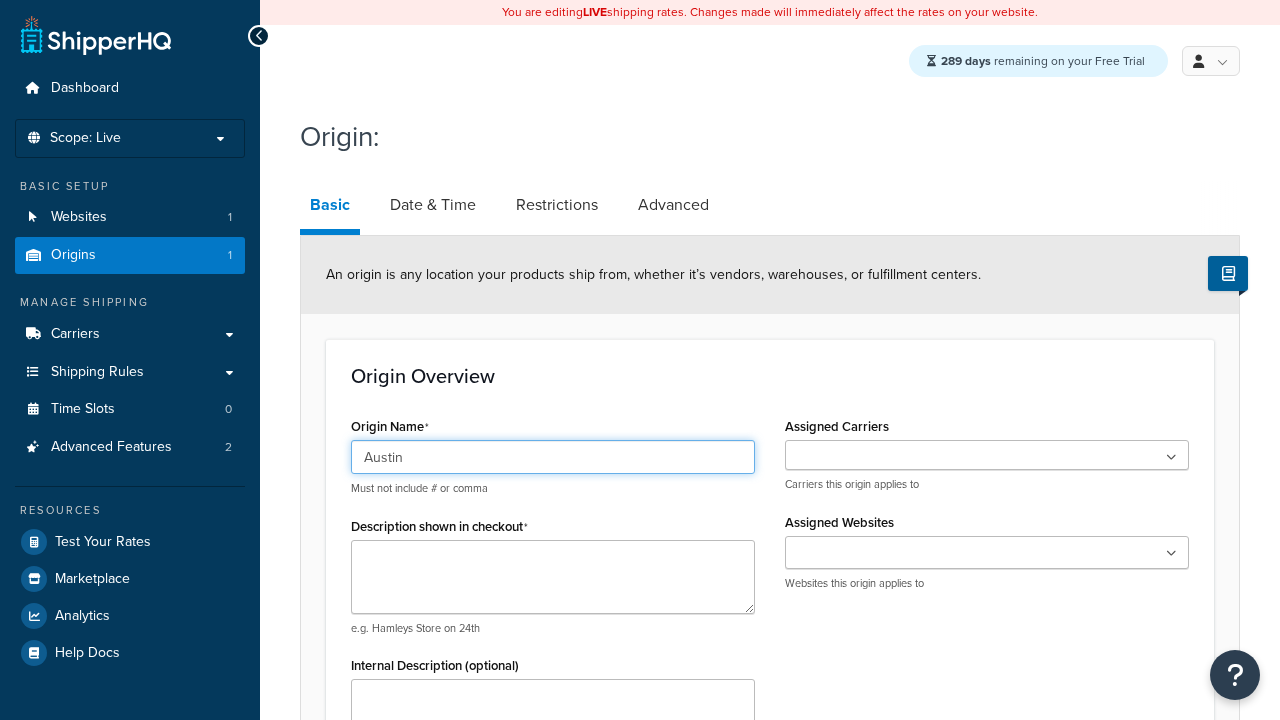 type on "Austin" 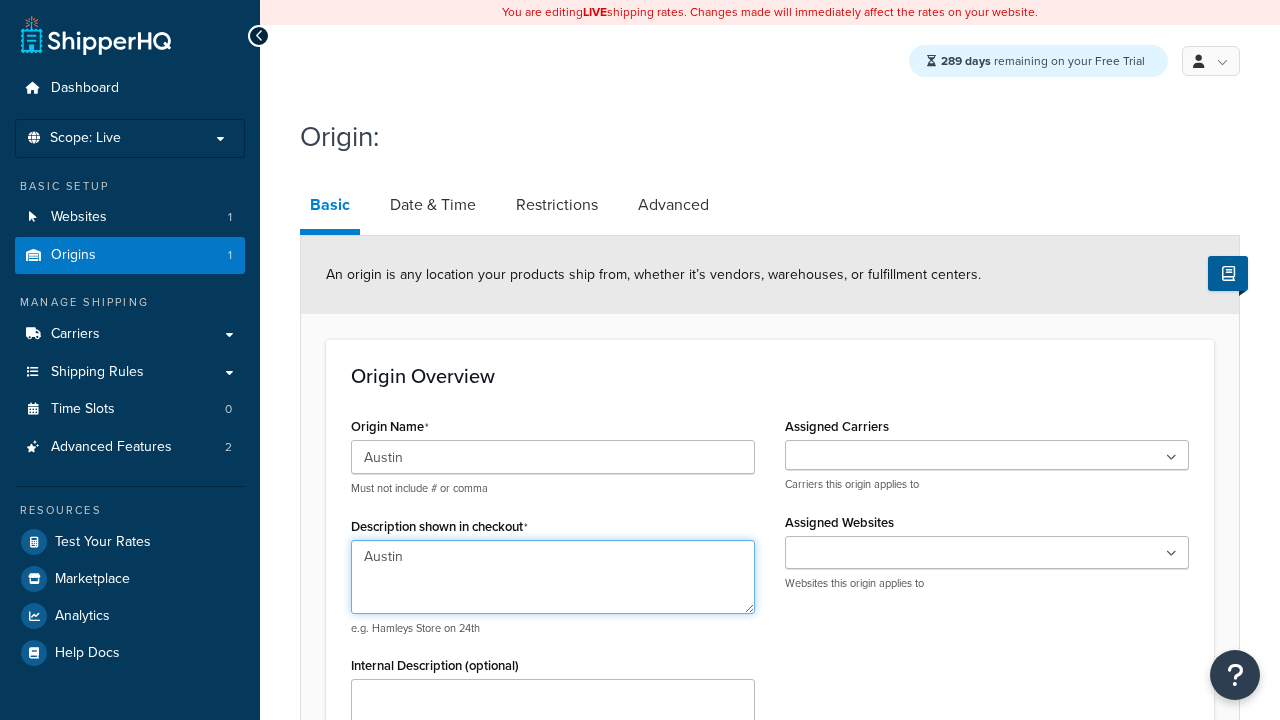 type on "Austin" 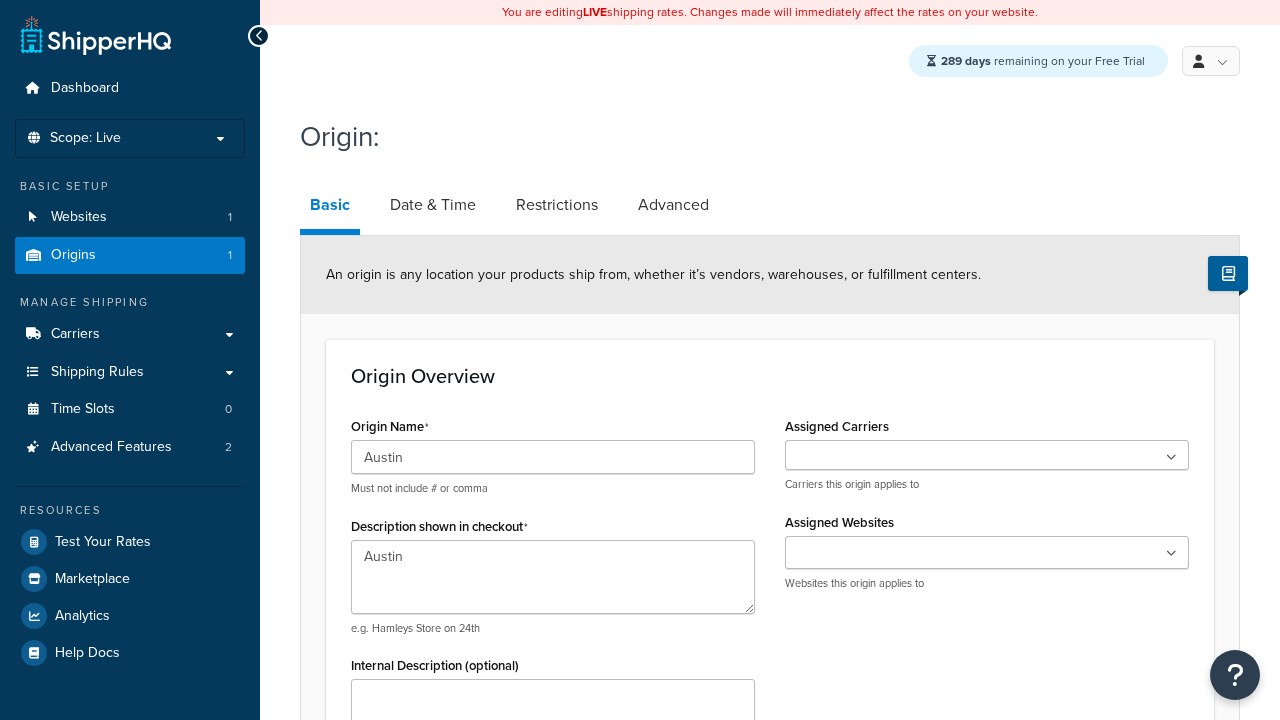 type on "Test Street" 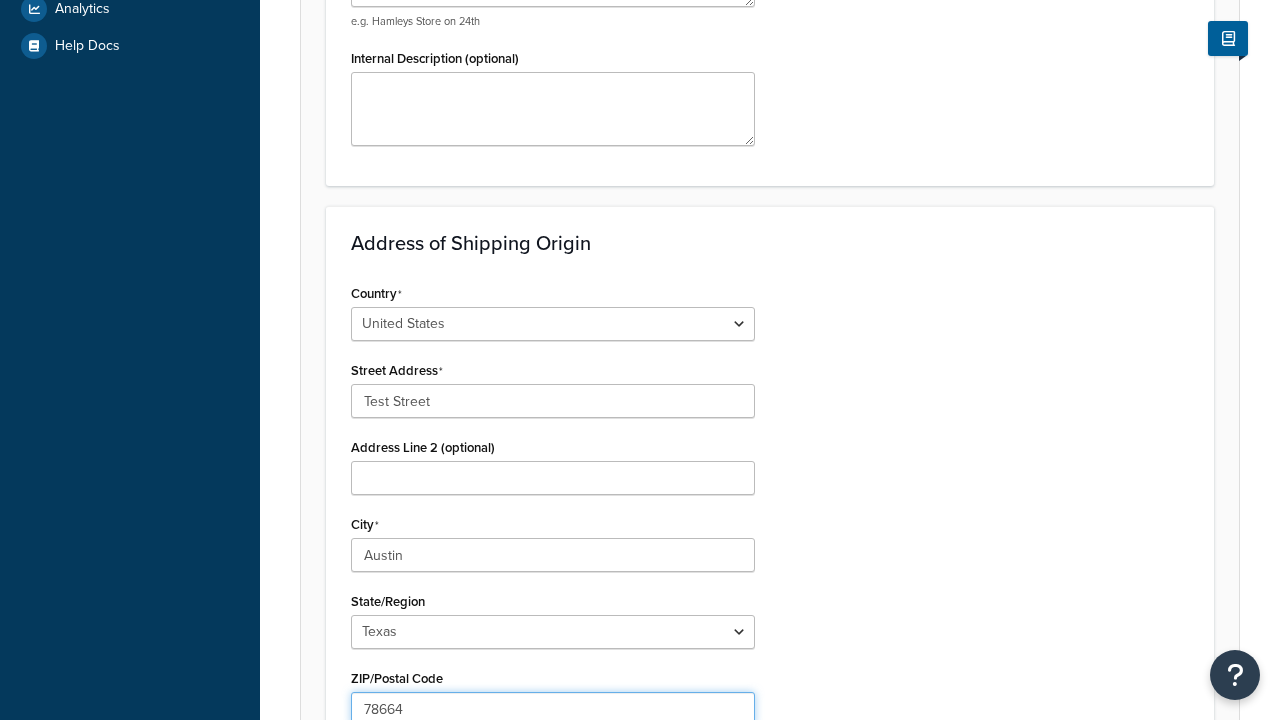 type on "78664" 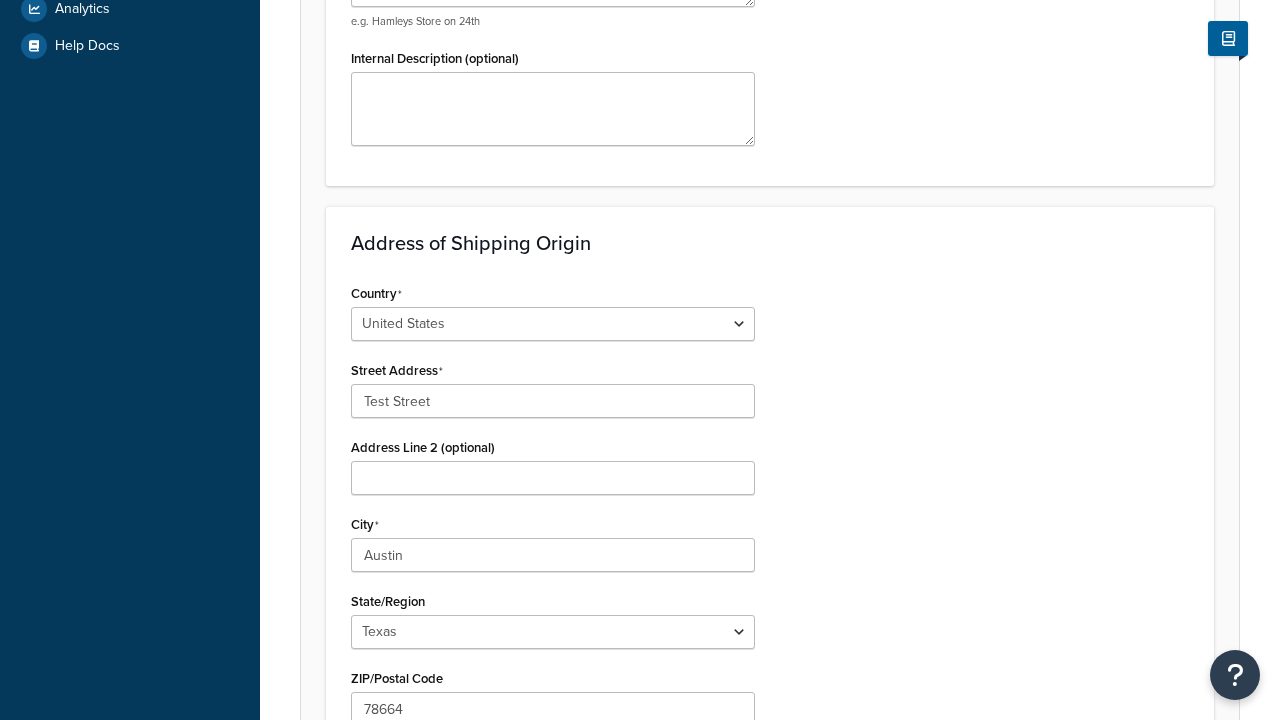 click on "Save" at bounding box center (759, 852) 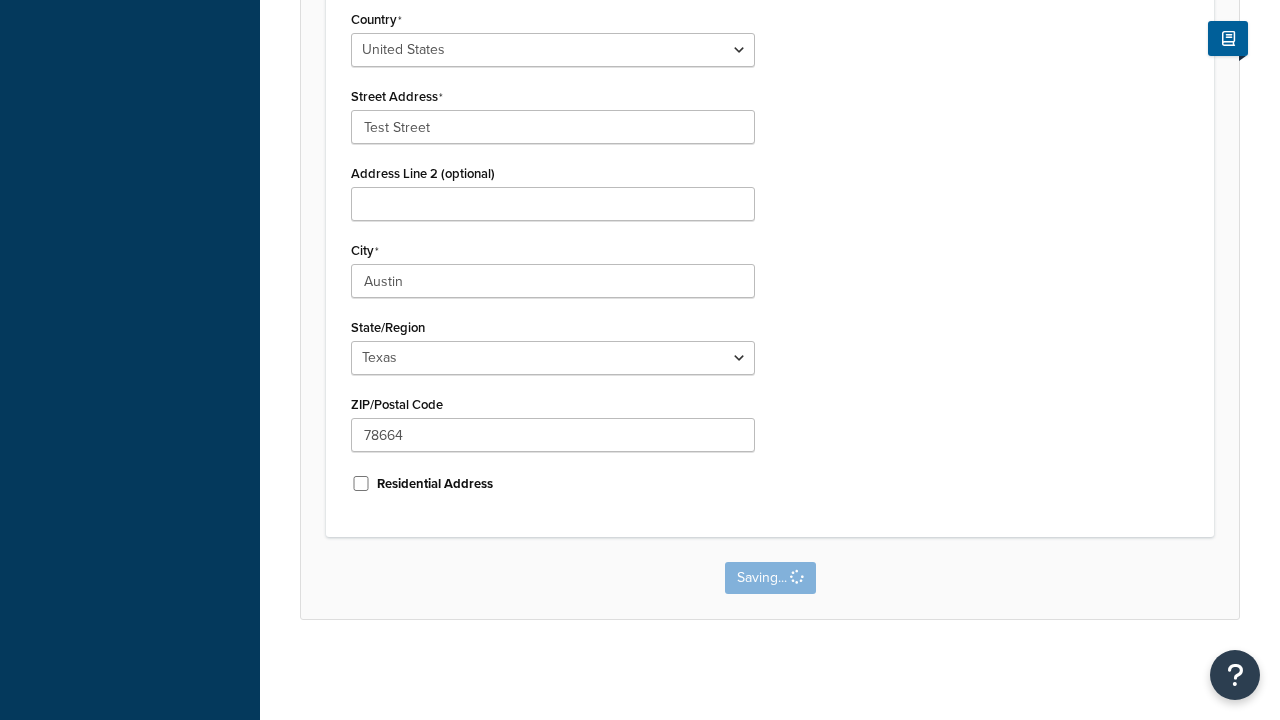scroll, scrollTop: 0, scrollLeft: 0, axis: both 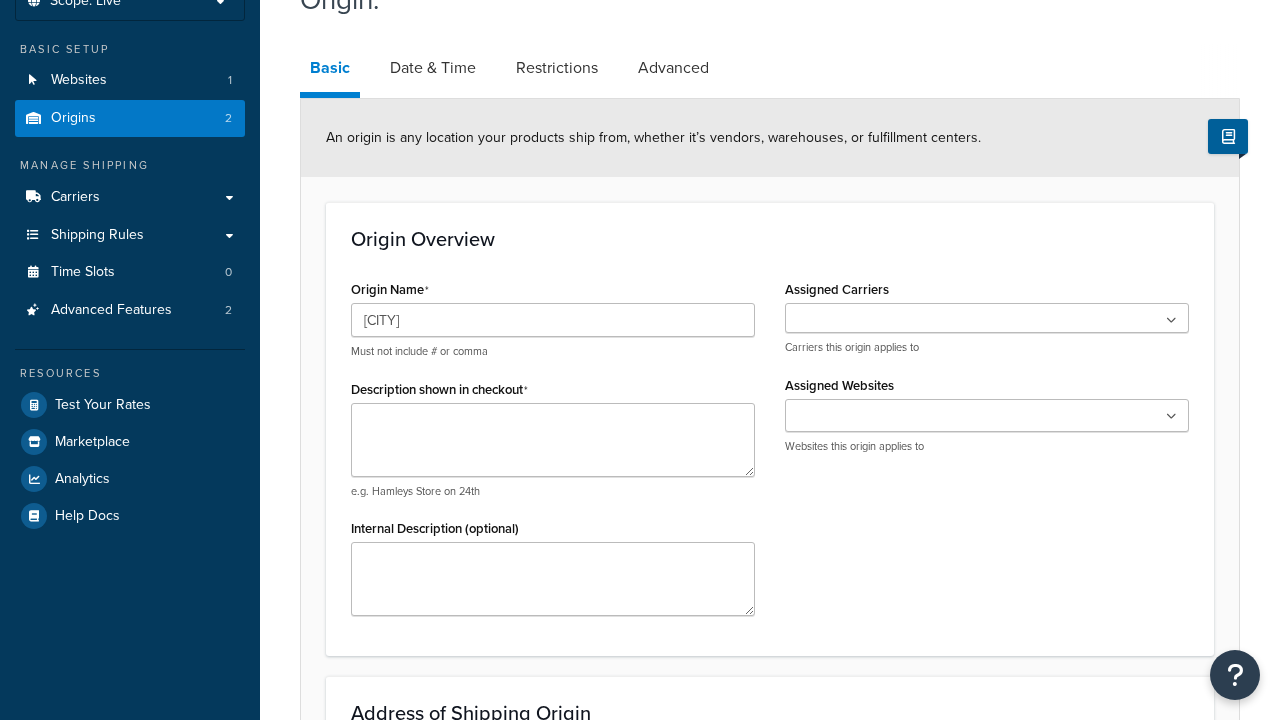type on "[CITY]" 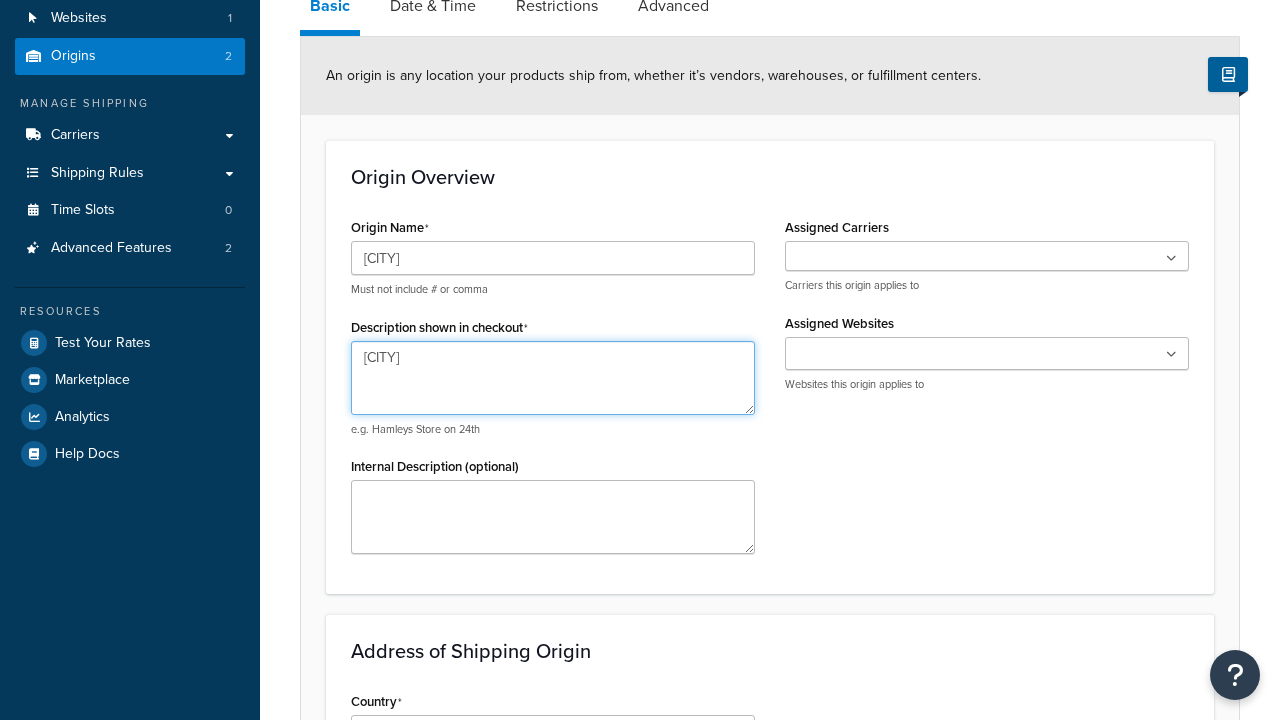 scroll, scrollTop: 0, scrollLeft: 0, axis: both 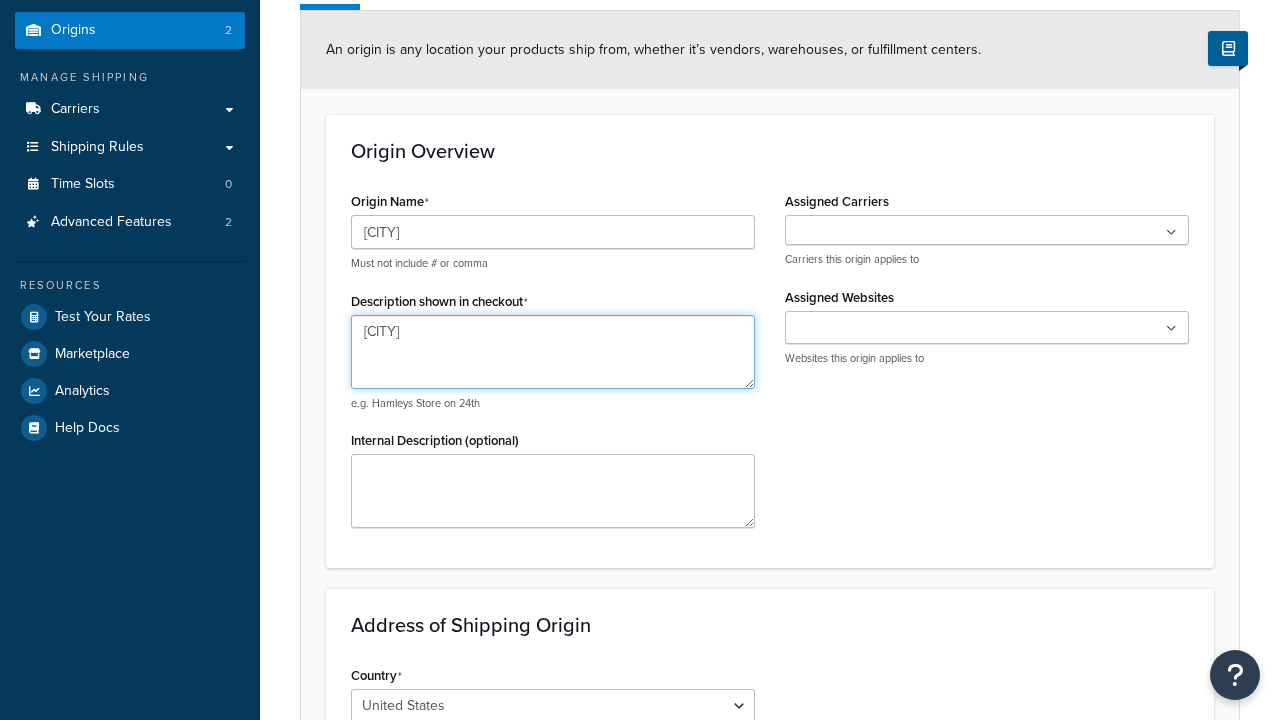 type on "[CITY]" 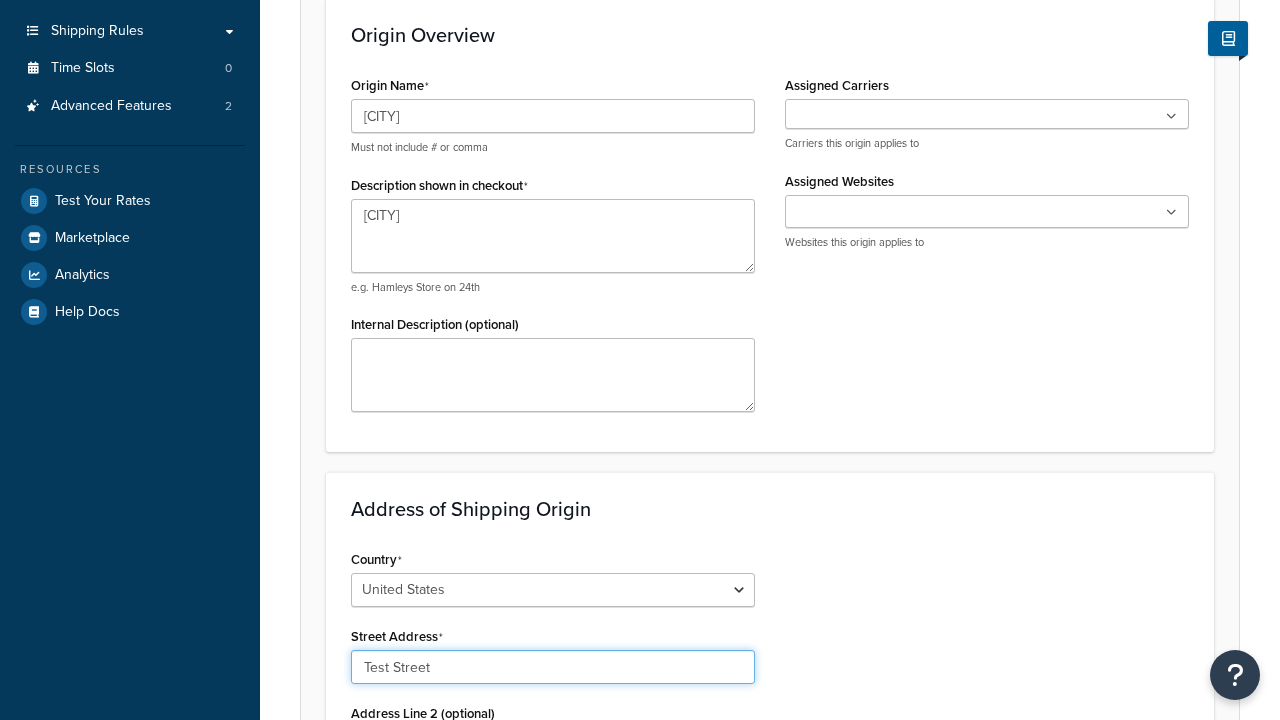 type on "Test Street" 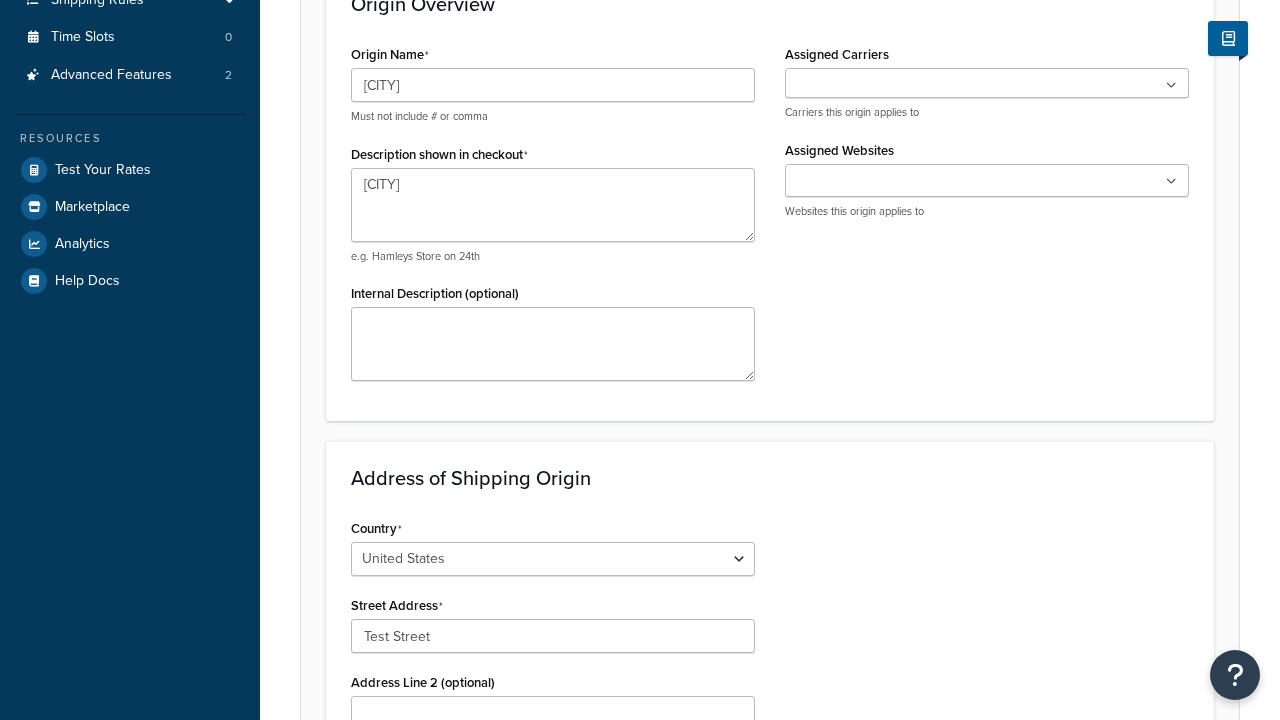 type on "Austin" 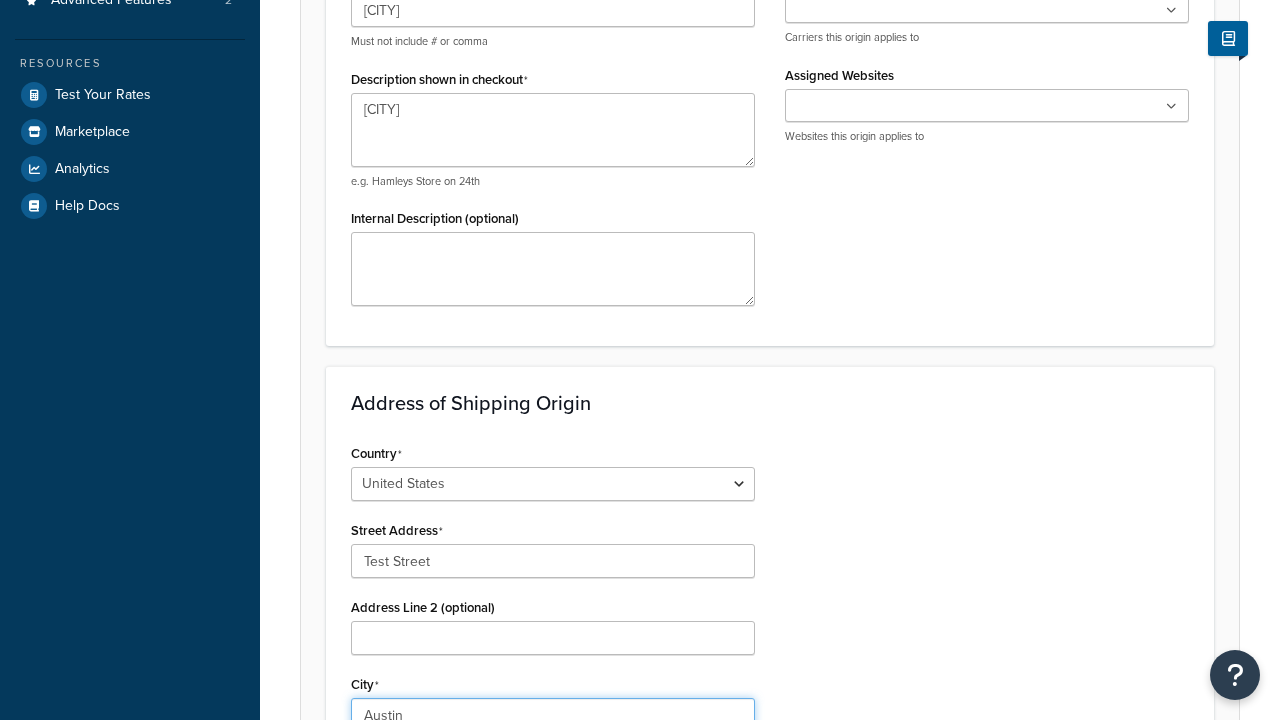 select on "43" 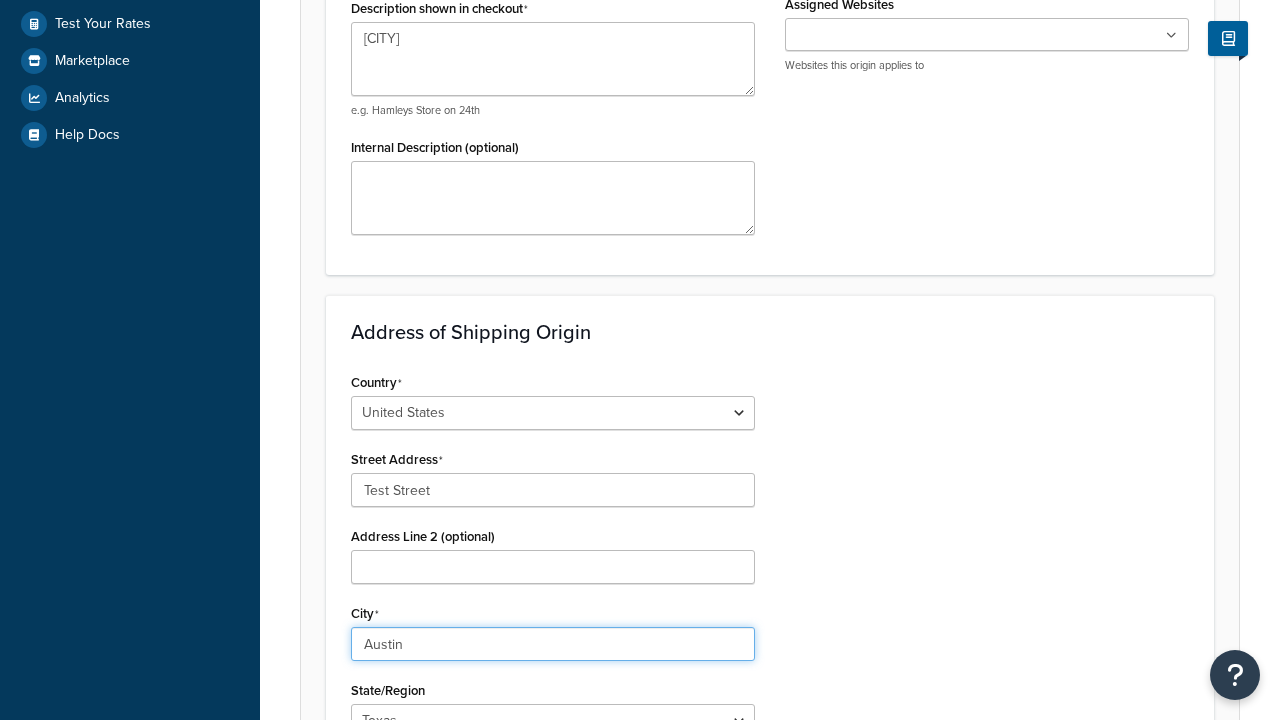 type on "Austin" 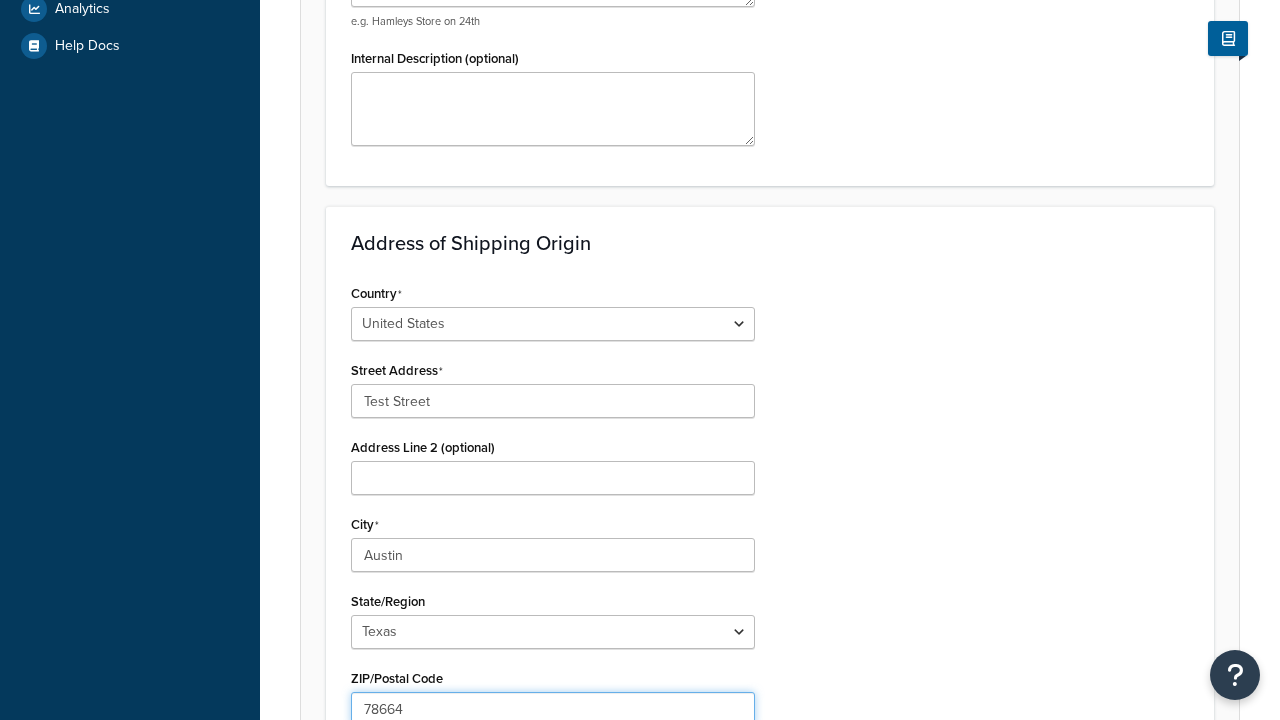 type on "78664" 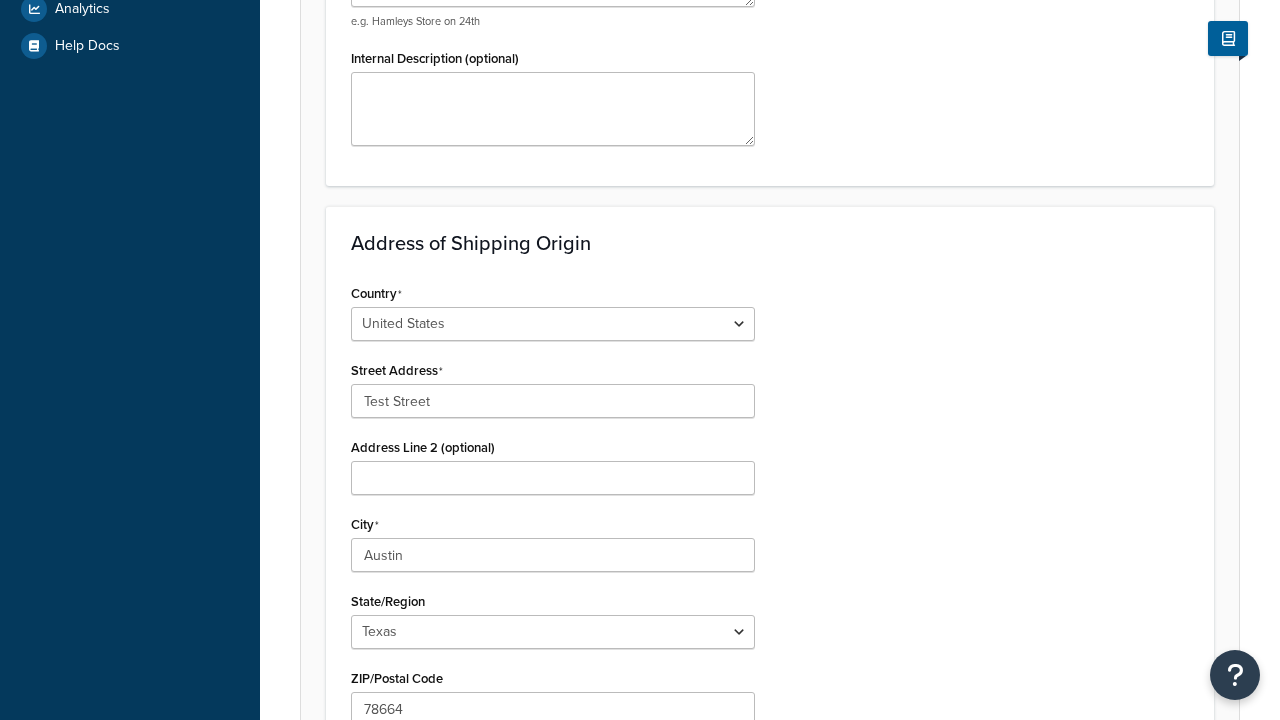 click on "Save" at bounding box center (759, 852) 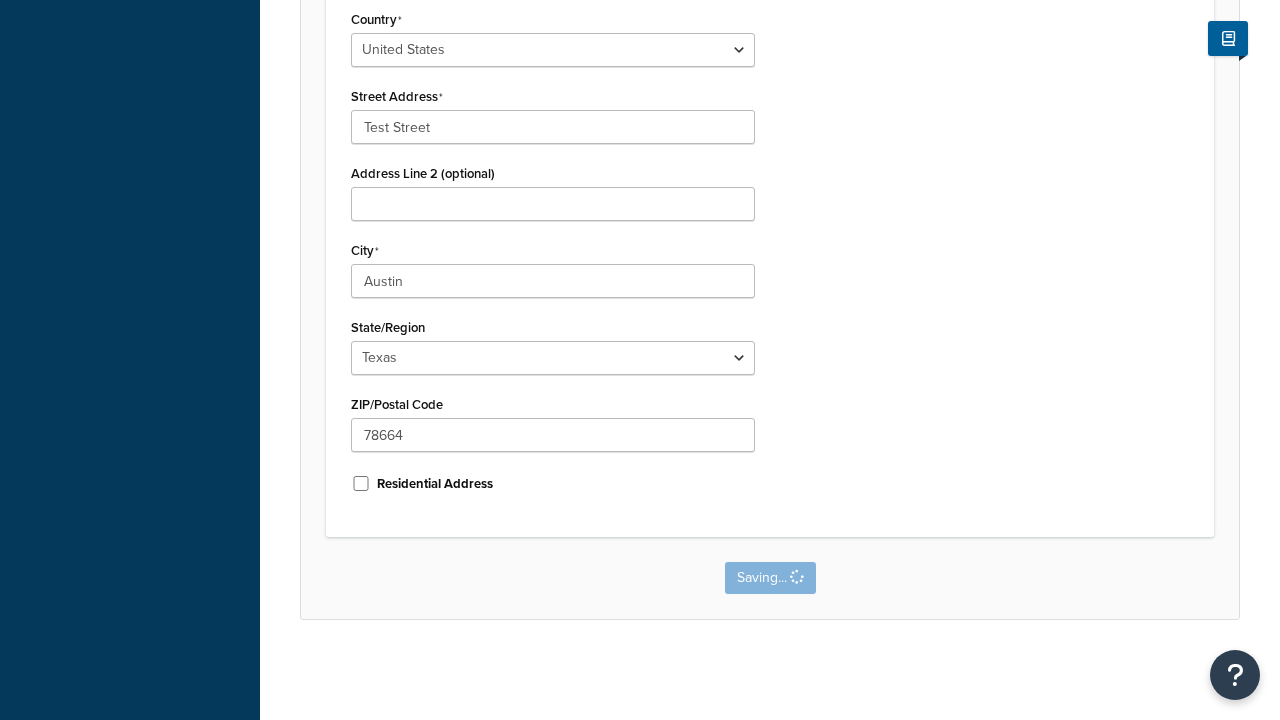 scroll, scrollTop: 0, scrollLeft: 0, axis: both 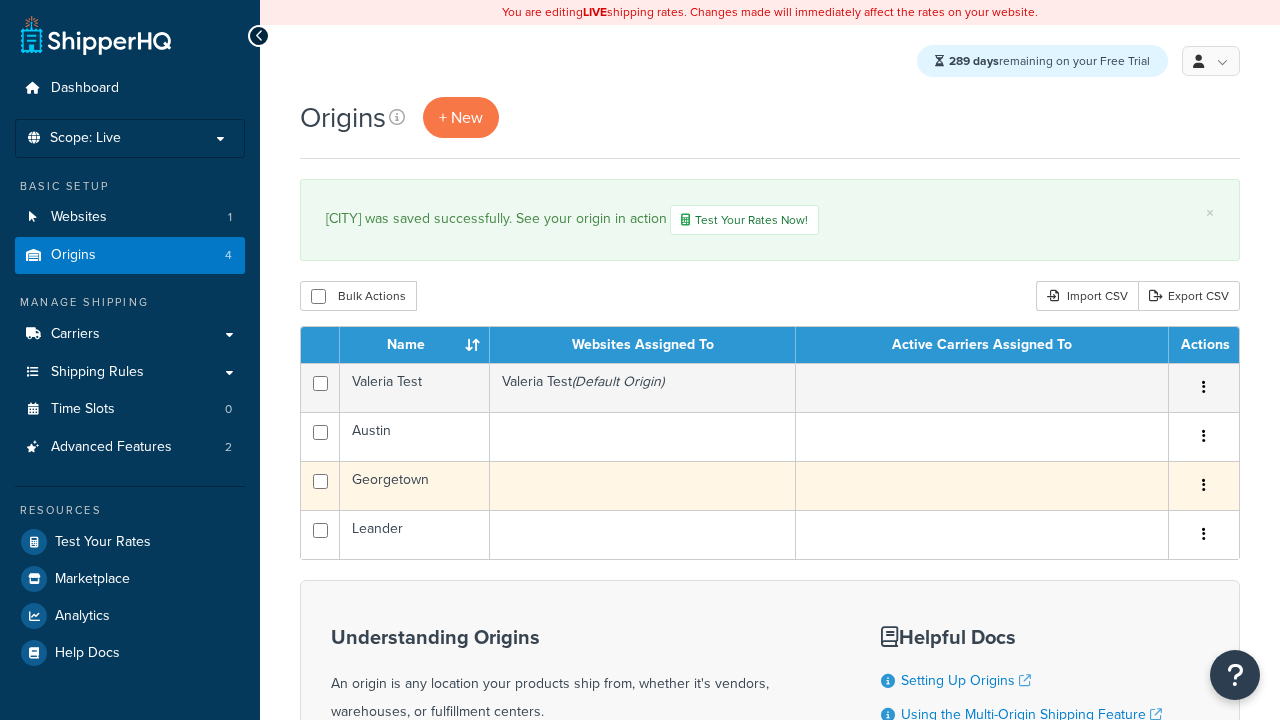 click at bounding box center (1204, 485) 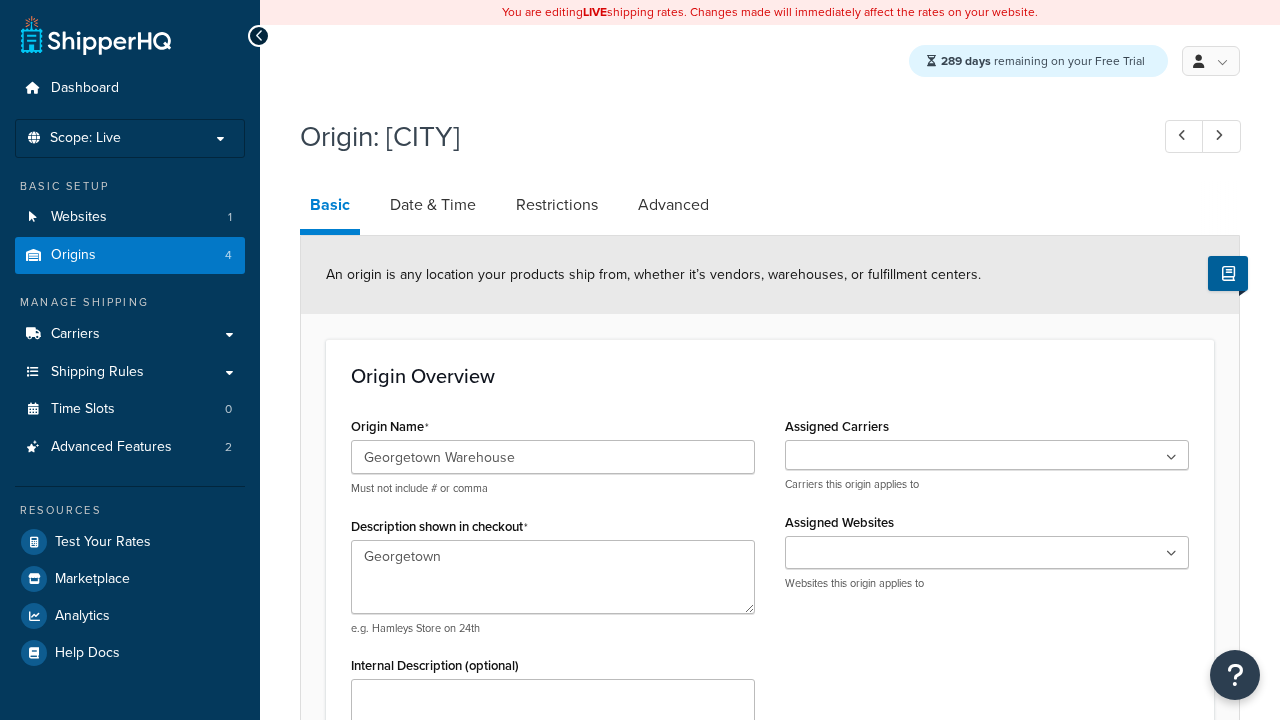 select on "43" 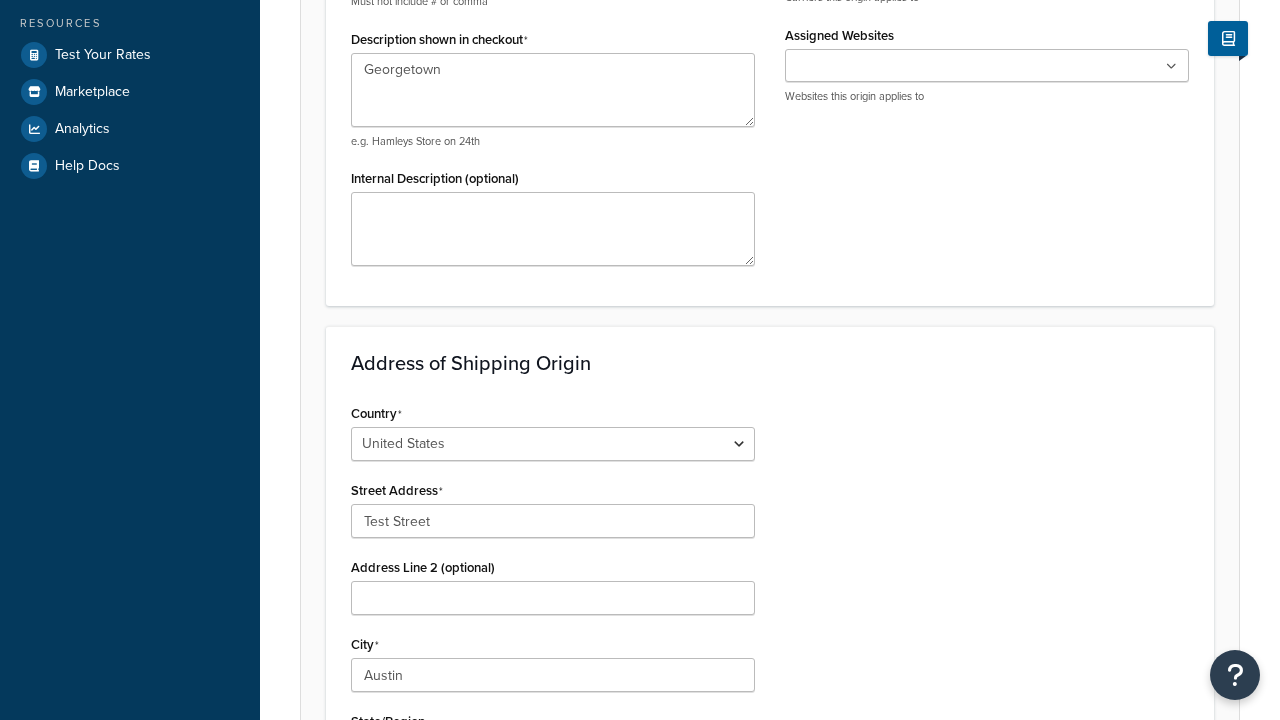 type on "Georgetown Warehouse" 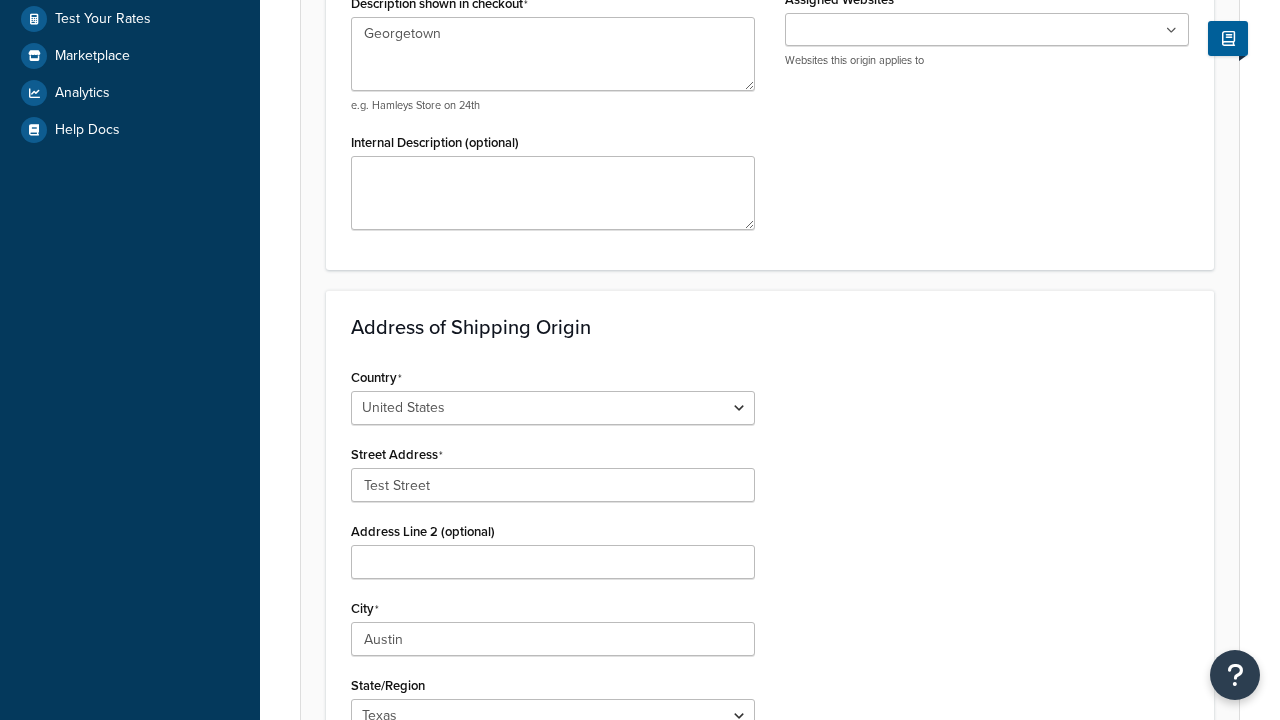 click on "Save" at bounding box center (759, 936) 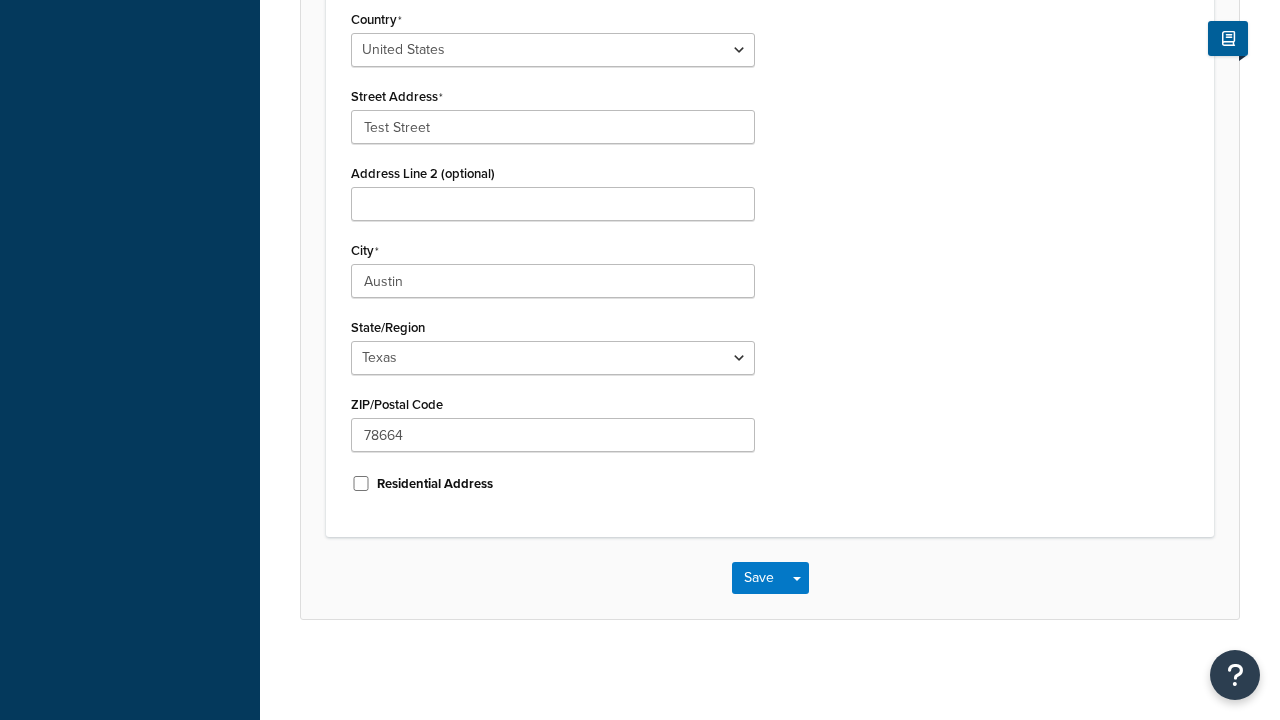 scroll, scrollTop: 0, scrollLeft: 0, axis: both 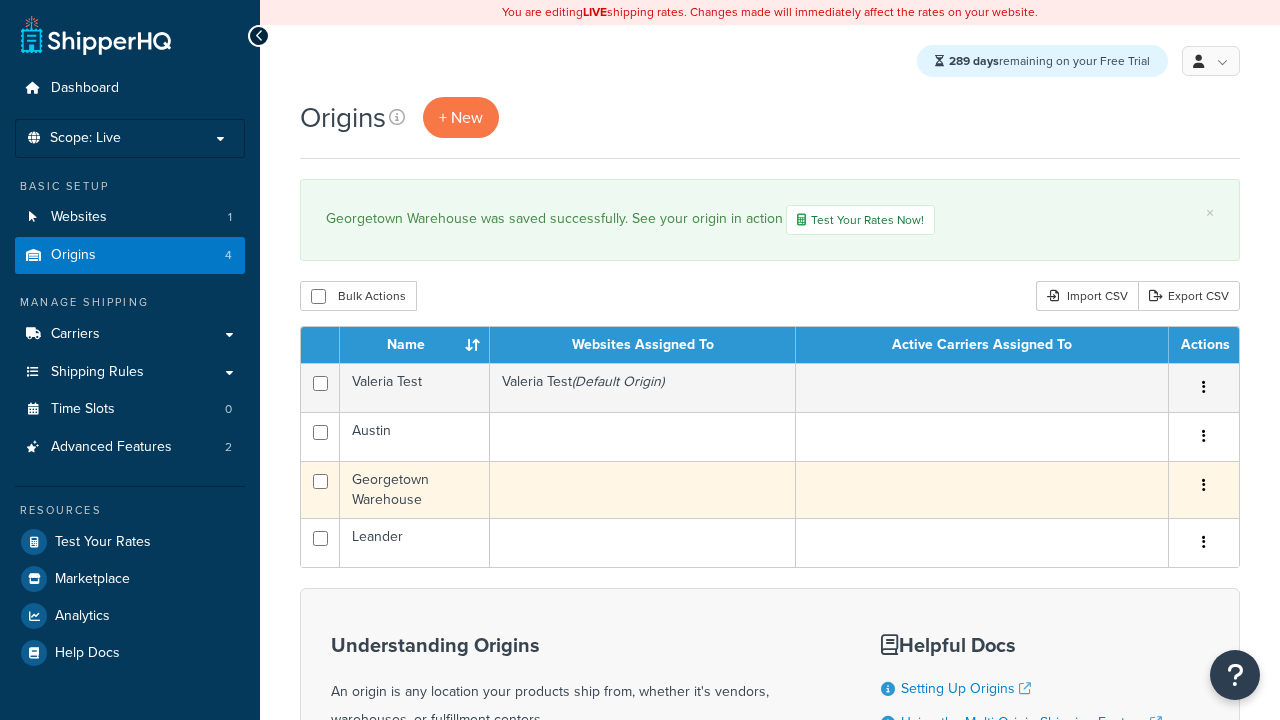 click at bounding box center [1204, 485] 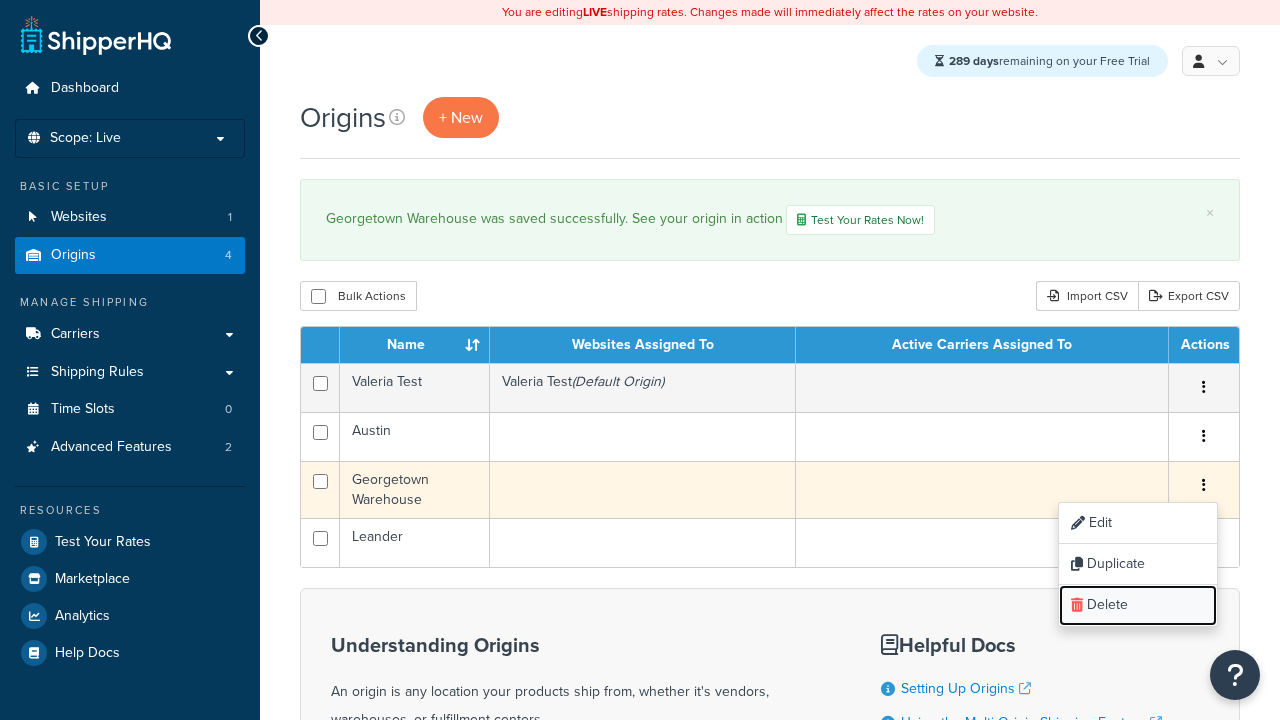 scroll, scrollTop: 0, scrollLeft: 0, axis: both 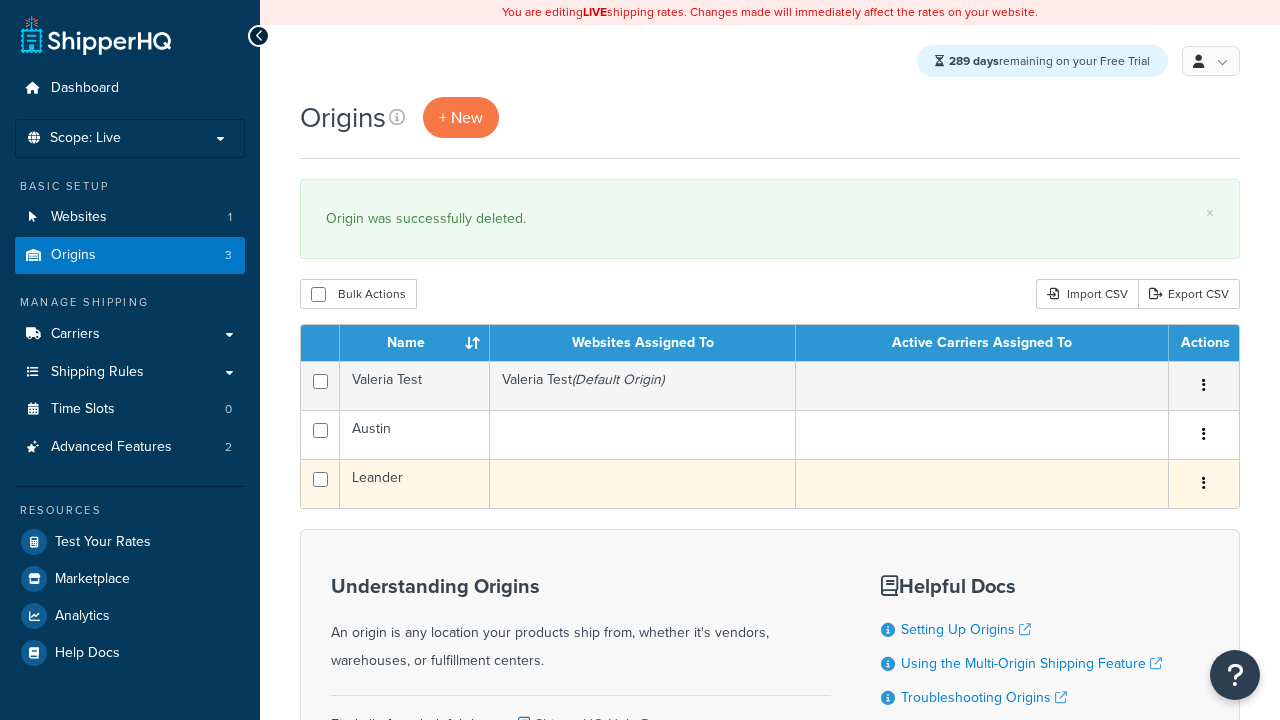 click at bounding box center (1204, 483) 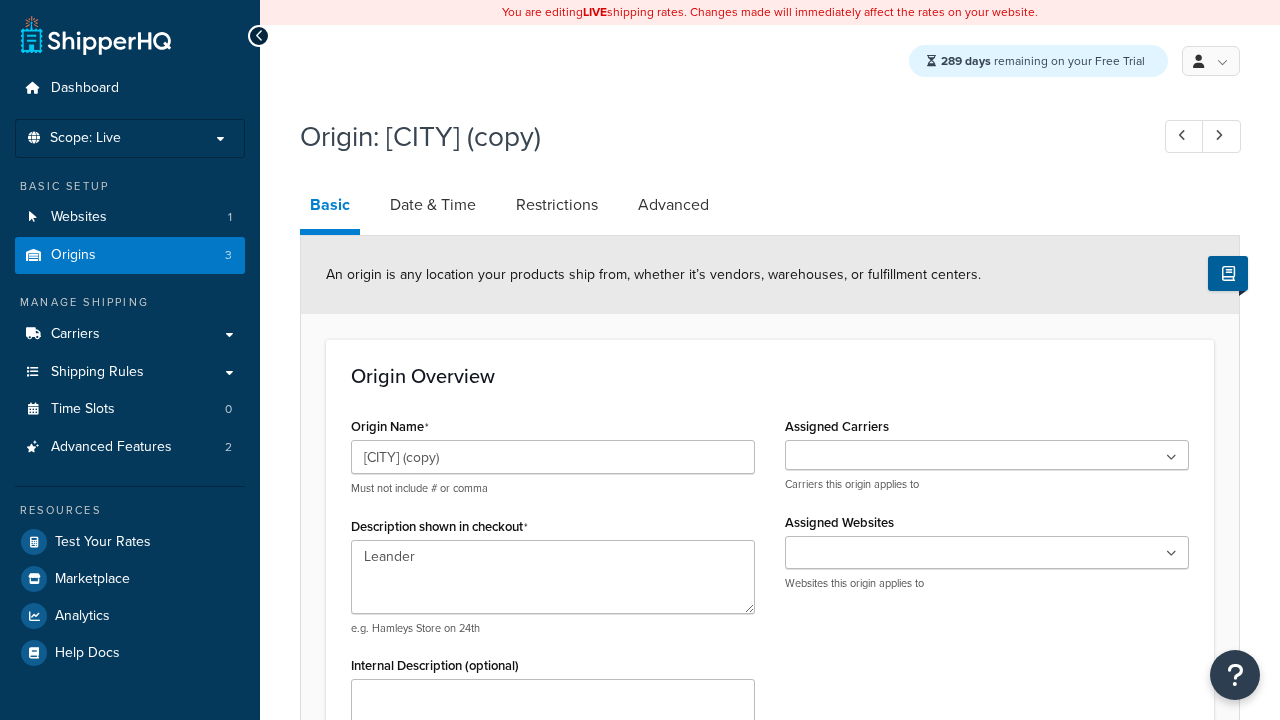select on "43" 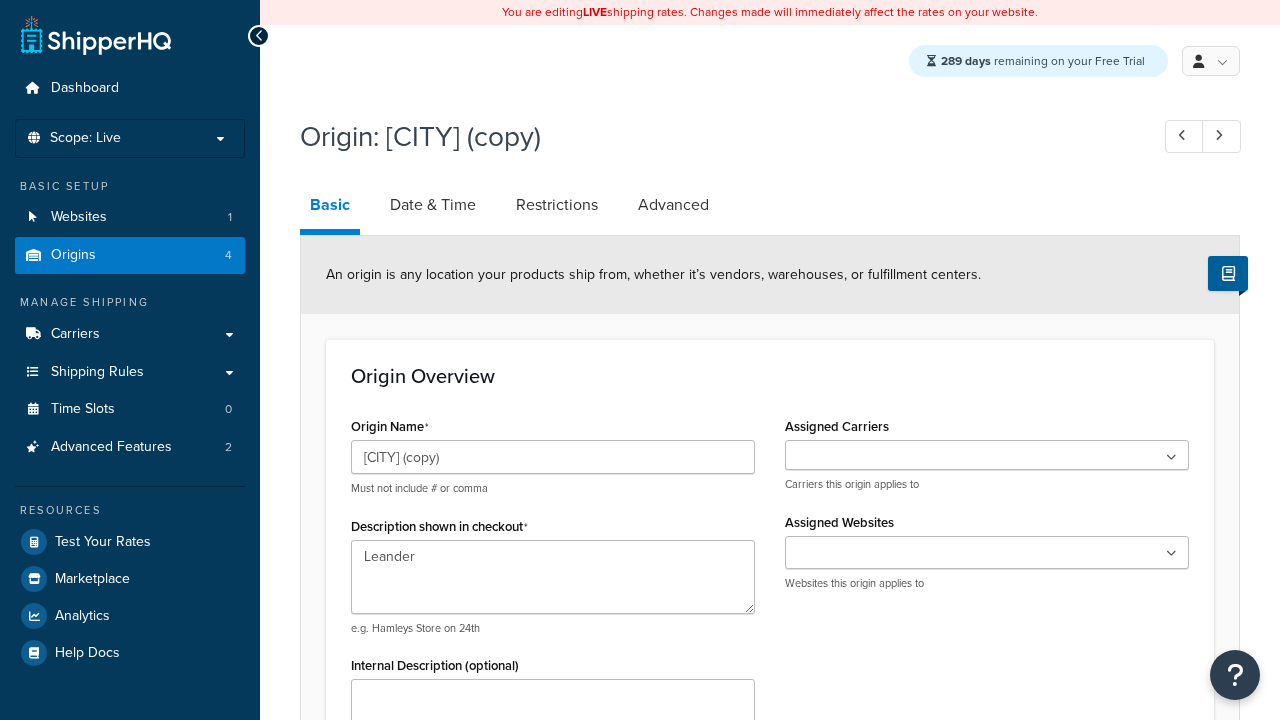 scroll, scrollTop: 0, scrollLeft: 0, axis: both 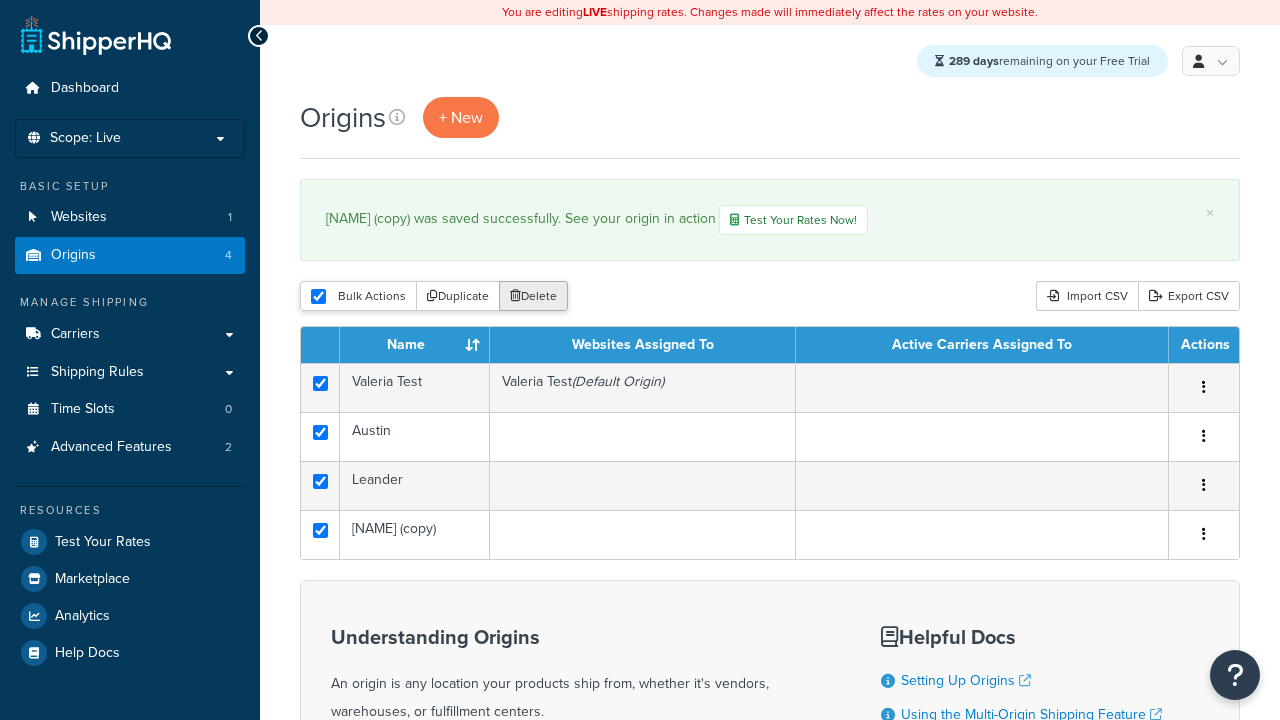 click on "Bulk Actions" at bounding box center [358, 296] 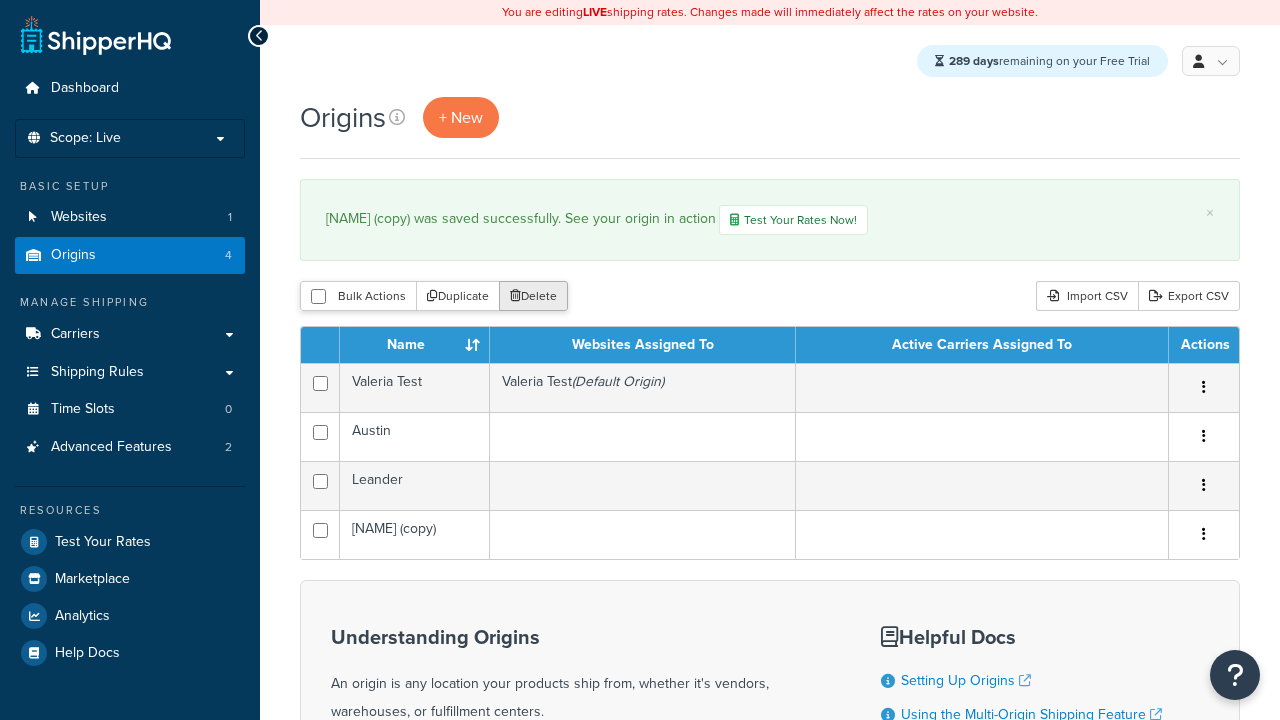 checkbox on "false" 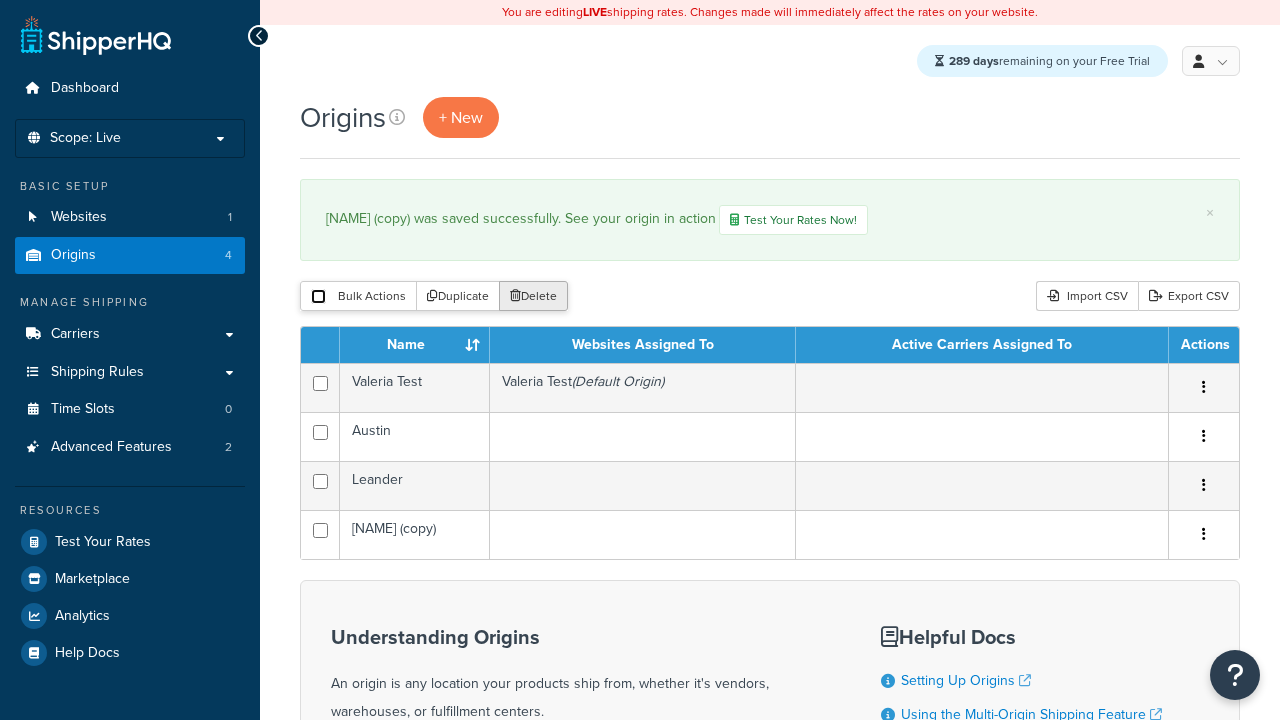 click at bounding box center (318, 296) 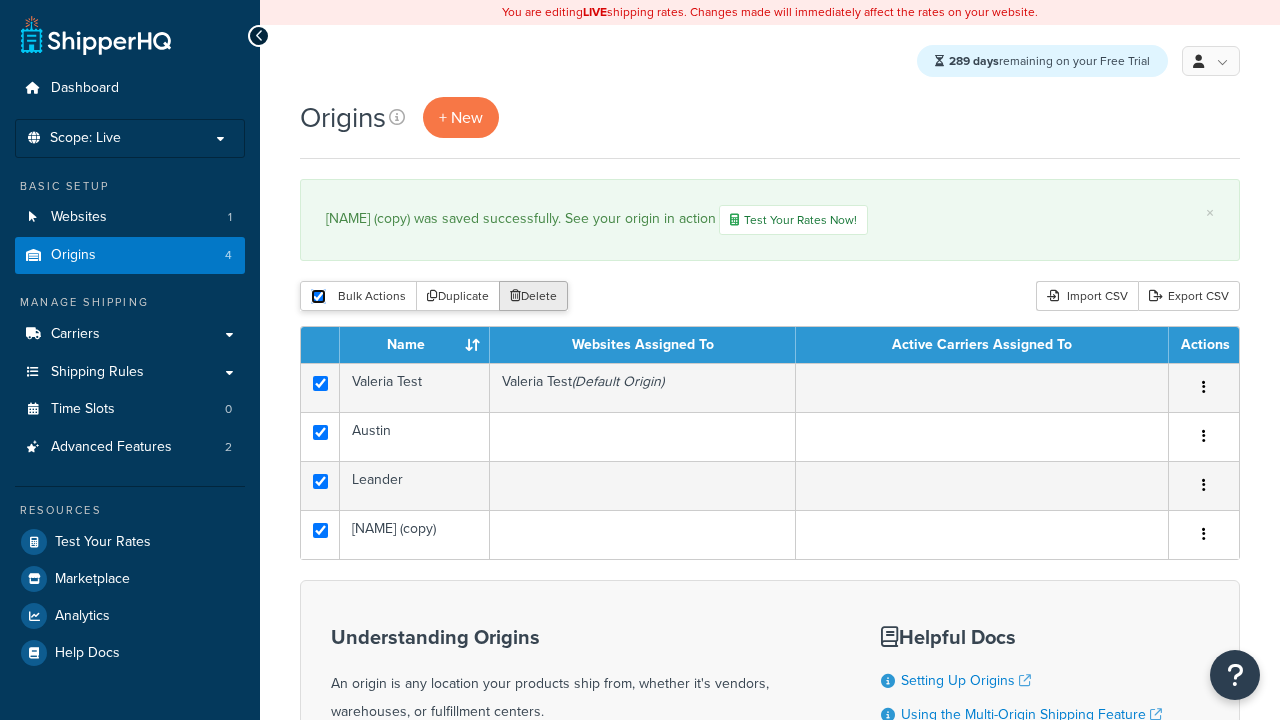 checkbox on "true" 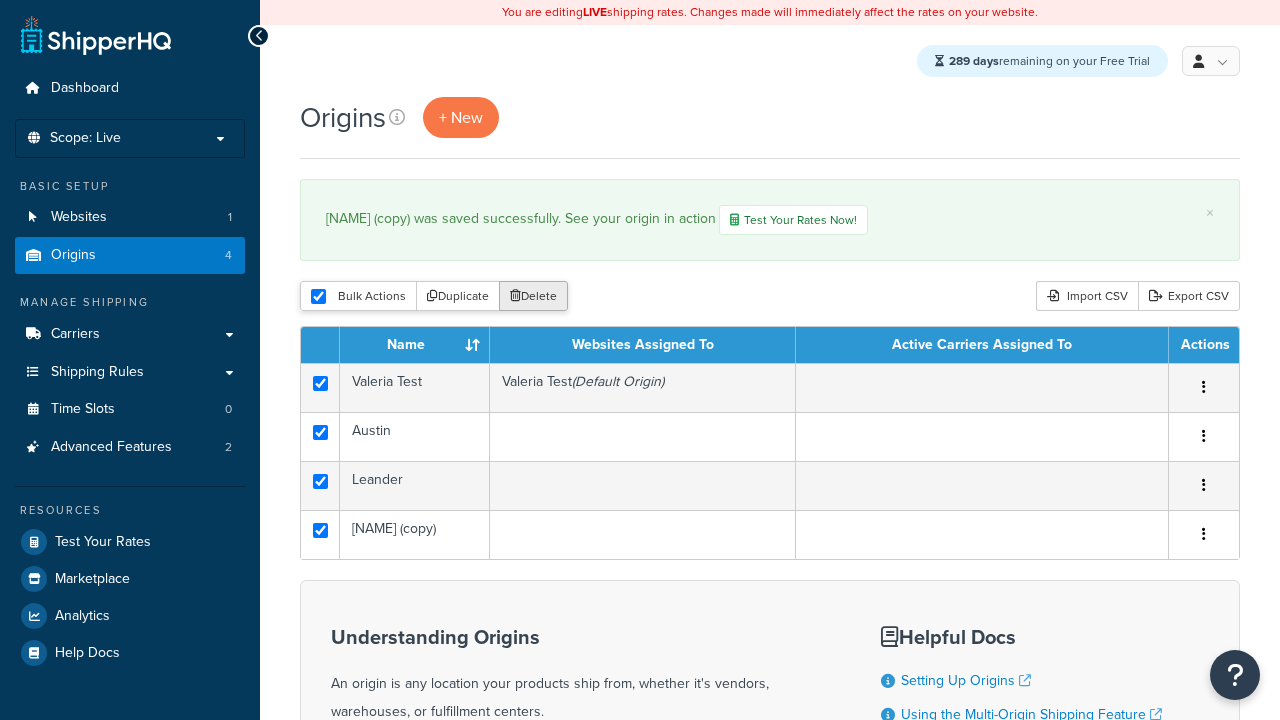 click on "Delete" at bounding box center (533, 296) 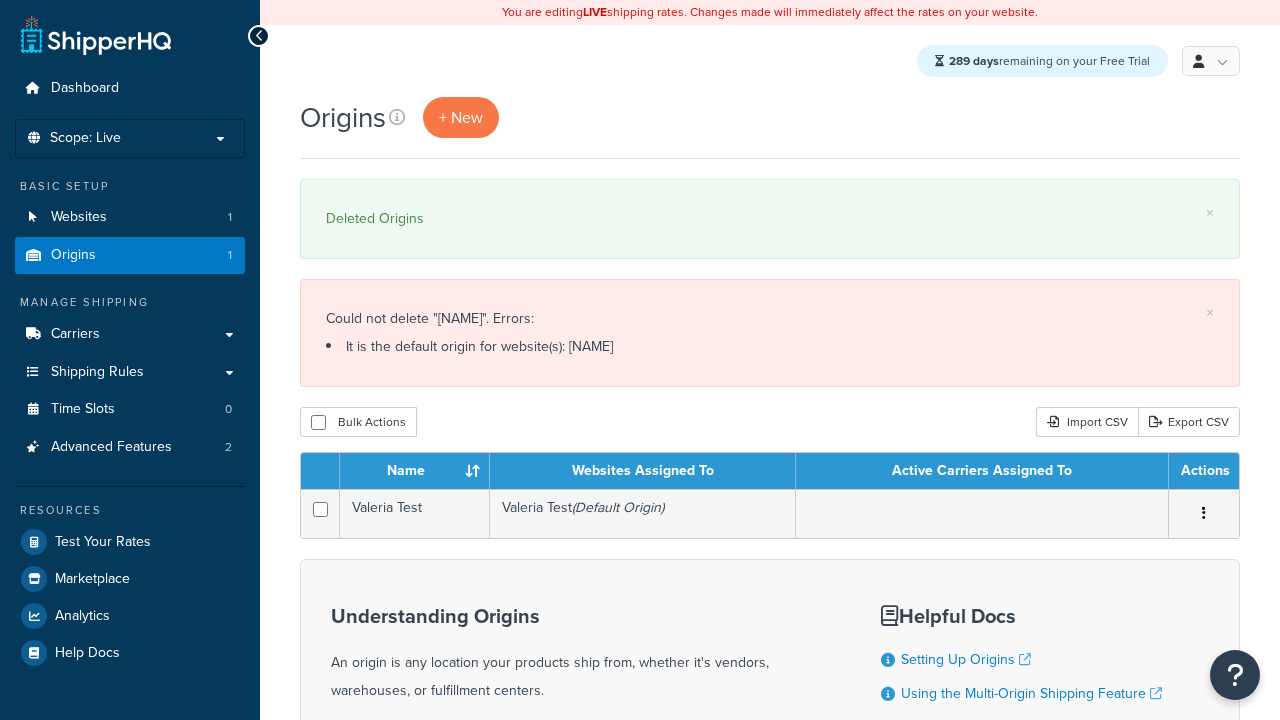 scroll, scrollTop: 0, scrollLeft: 0, axis: both 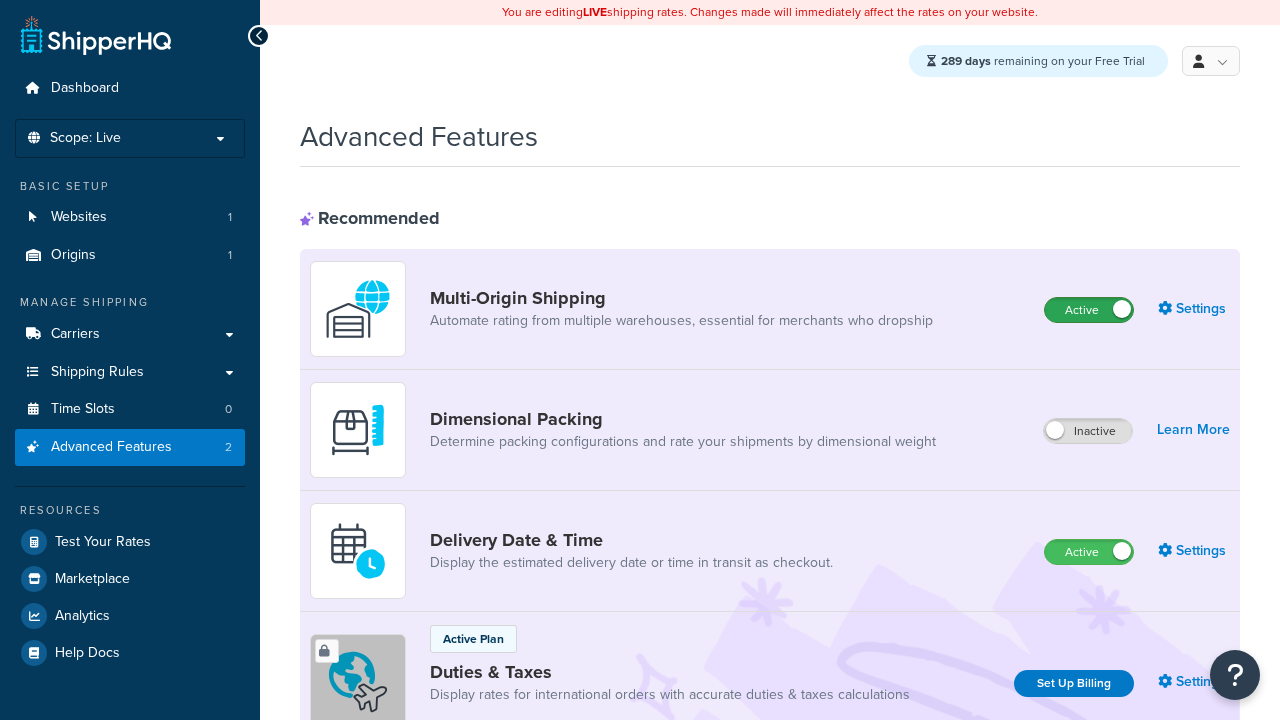 click on "Active" at bounding box center (1089, 310) 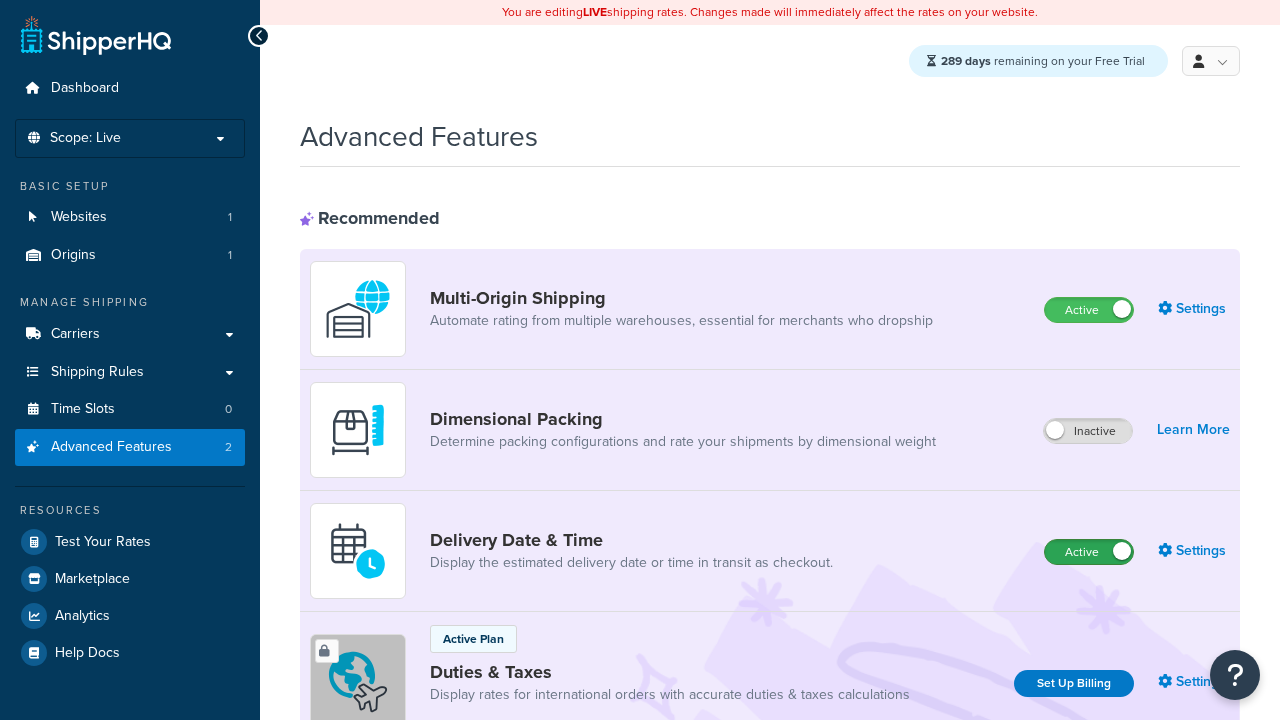 click on "Active" at bounding box center [1089, 552] 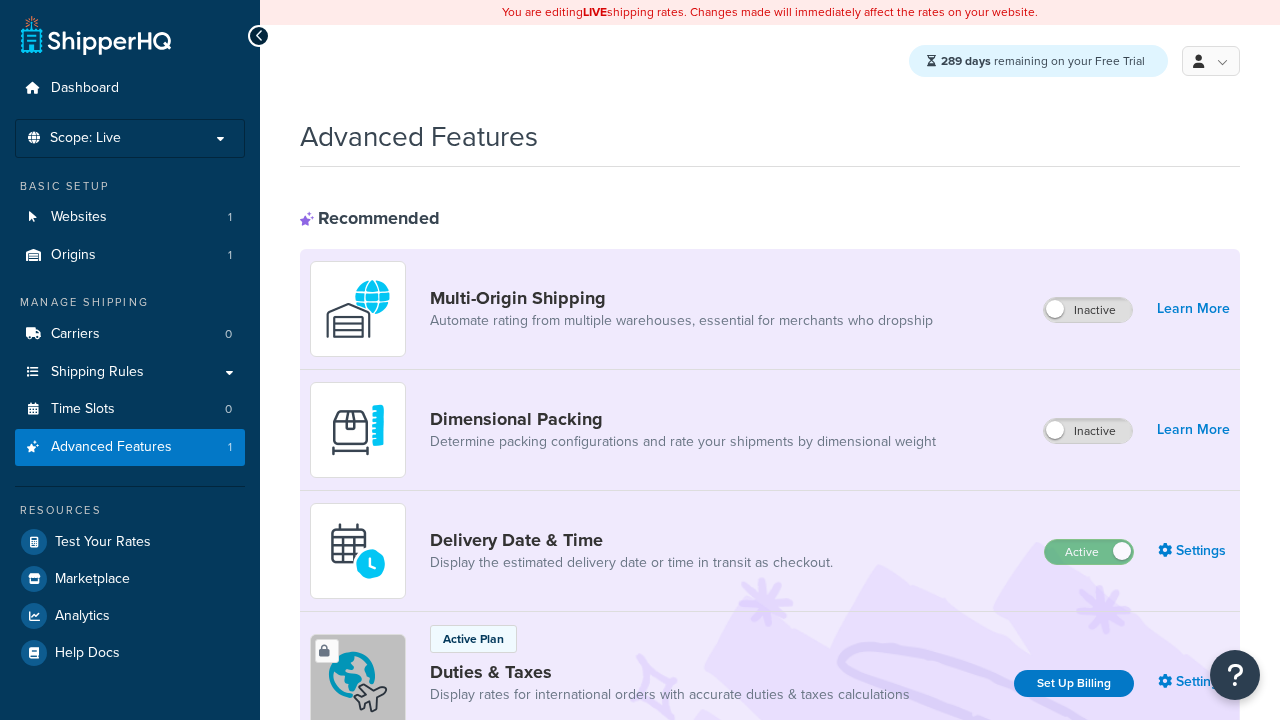 scroll, scrollTop: 0, scrollLeft: 0, axis: both 